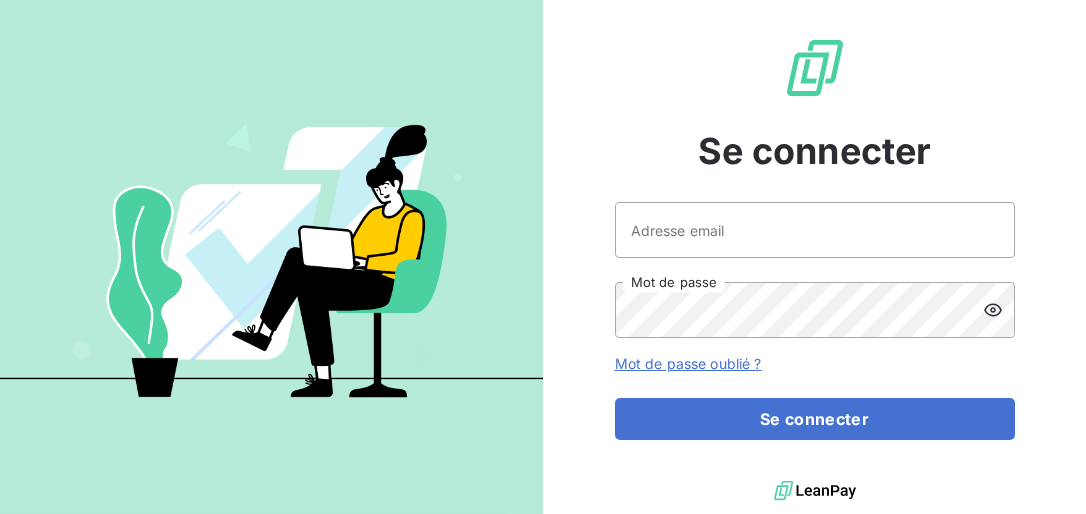 scroll, scrollTop: 0, scrollLeft: 0, axis: both 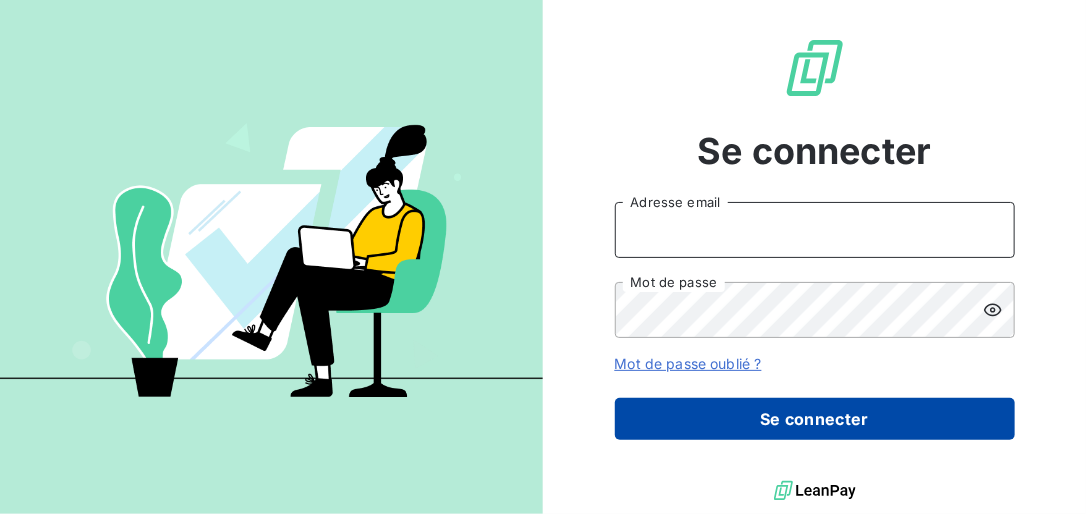 type on "[EMAIL]" 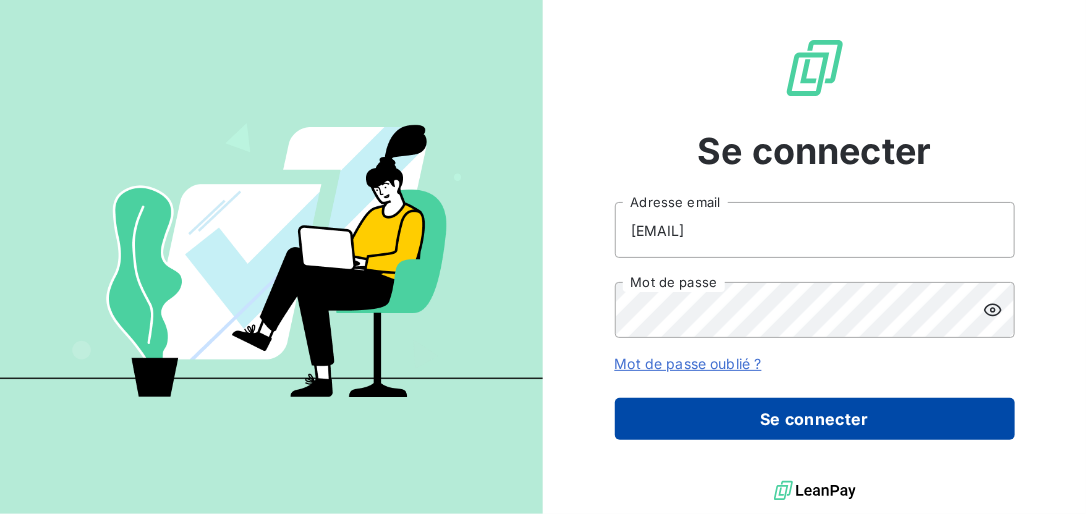 click on "Se connecter" at bounding box center (815, 419) 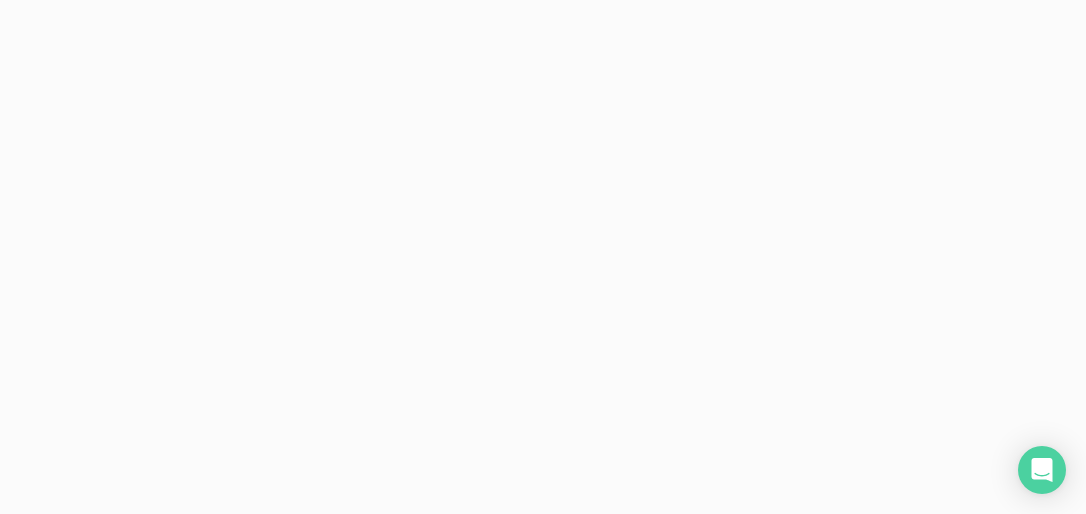 scroll, scrollTop: 0, scrollLeft: 0, axis: both 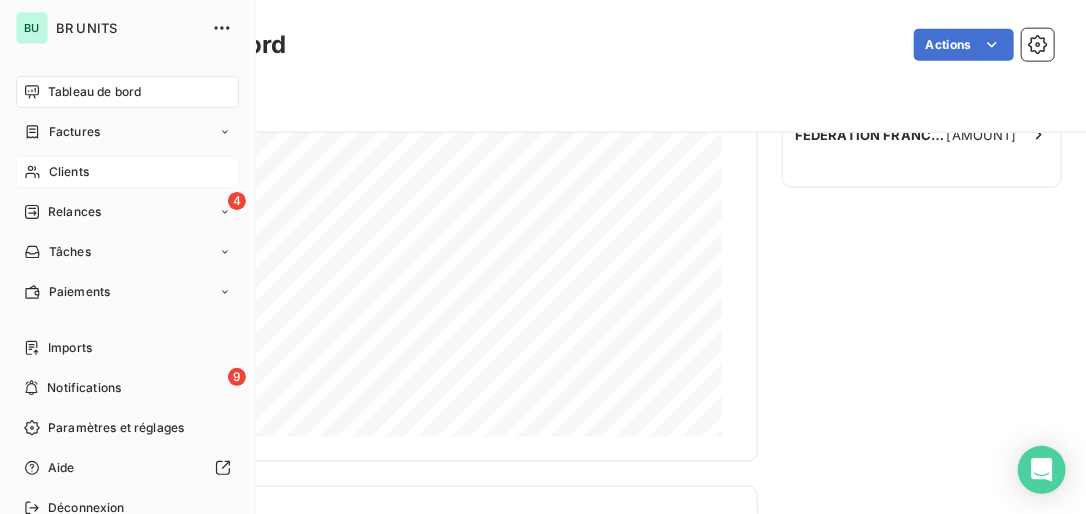 click on "Clients" at bounding box center (127, 172) 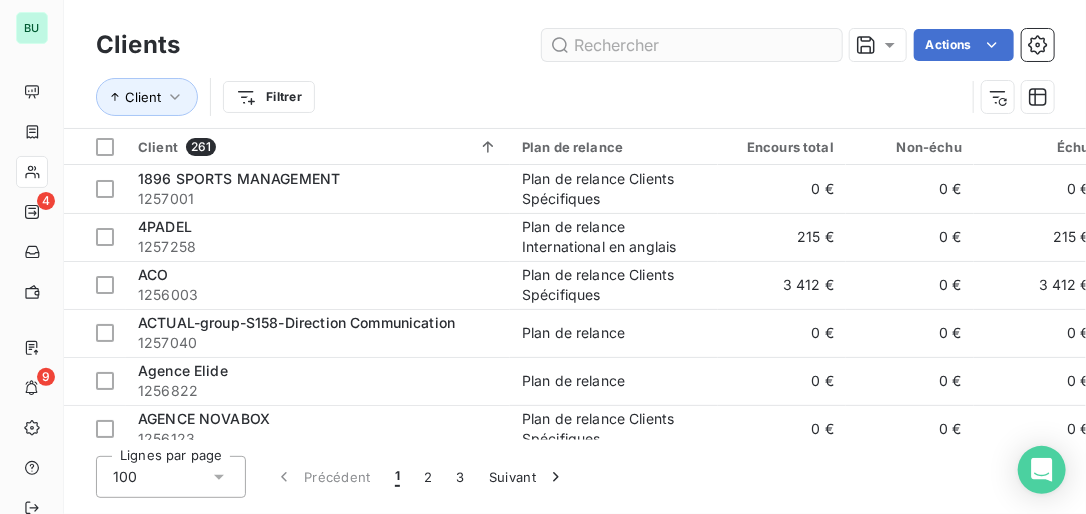 click at bounding box center [692, 45] 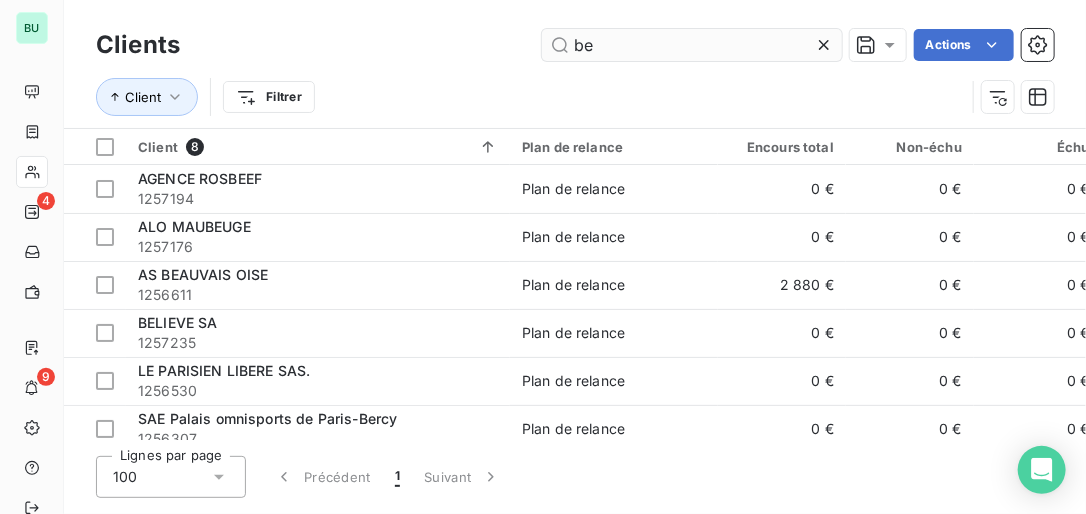 type on "b" 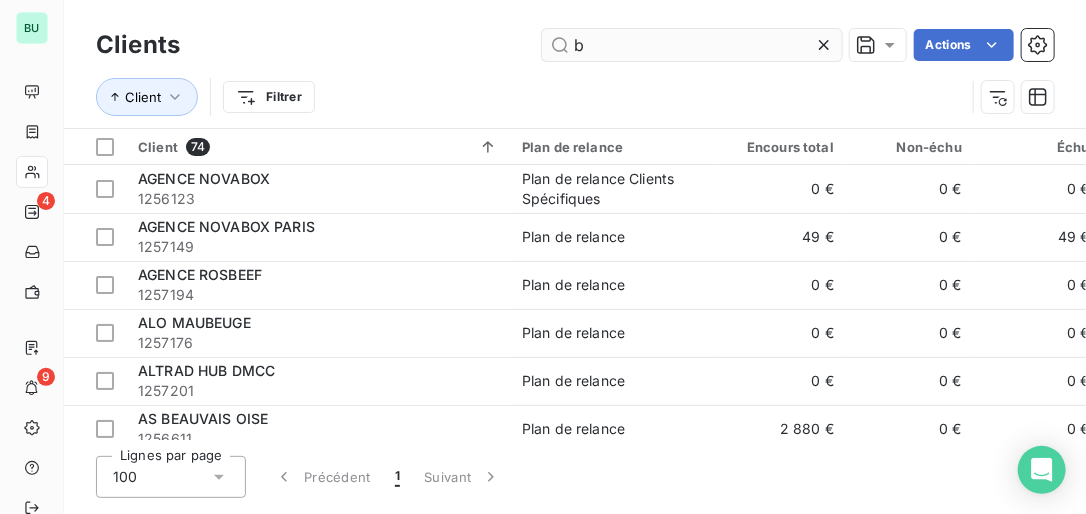 type 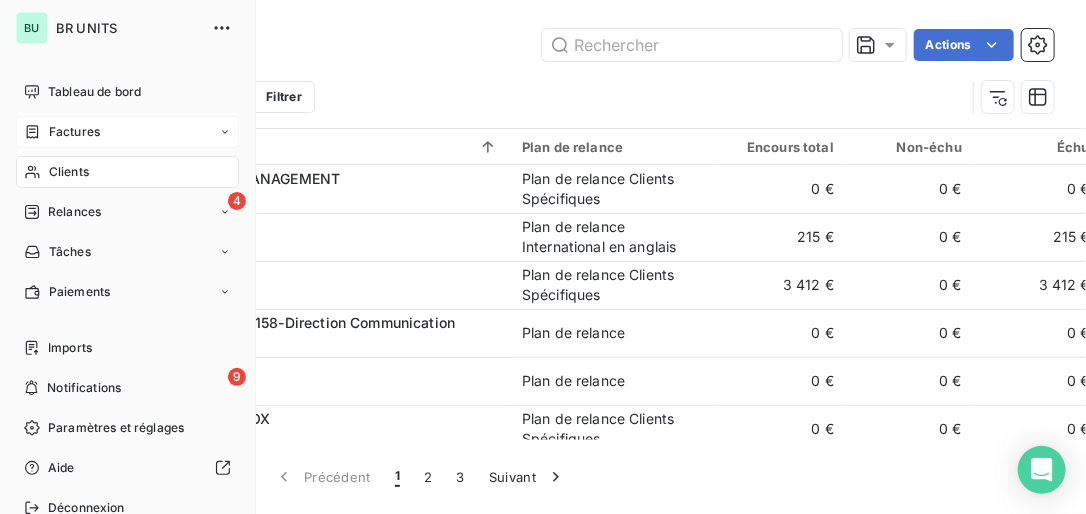 click on "Factures" at bounding box center [74, 132] 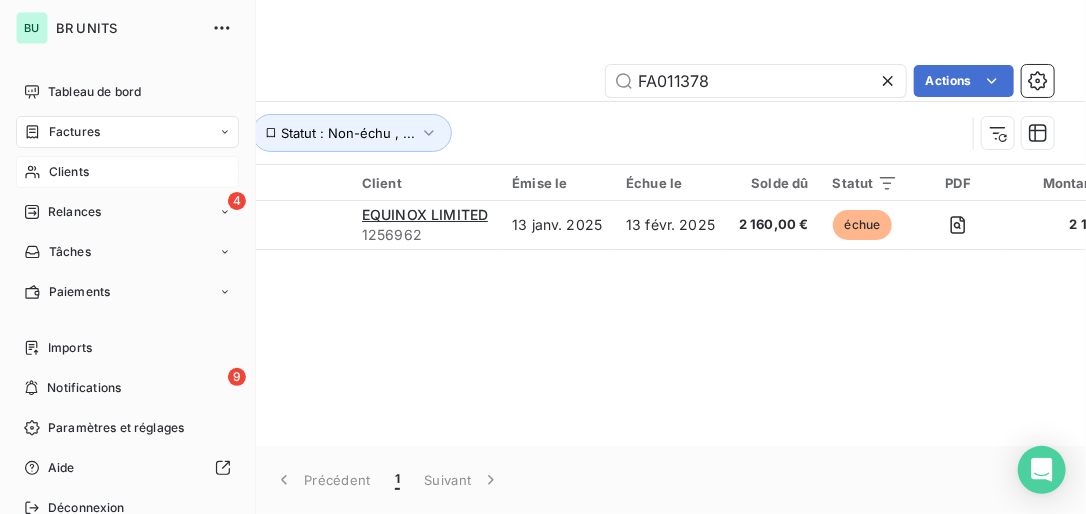 type on "FA011378" 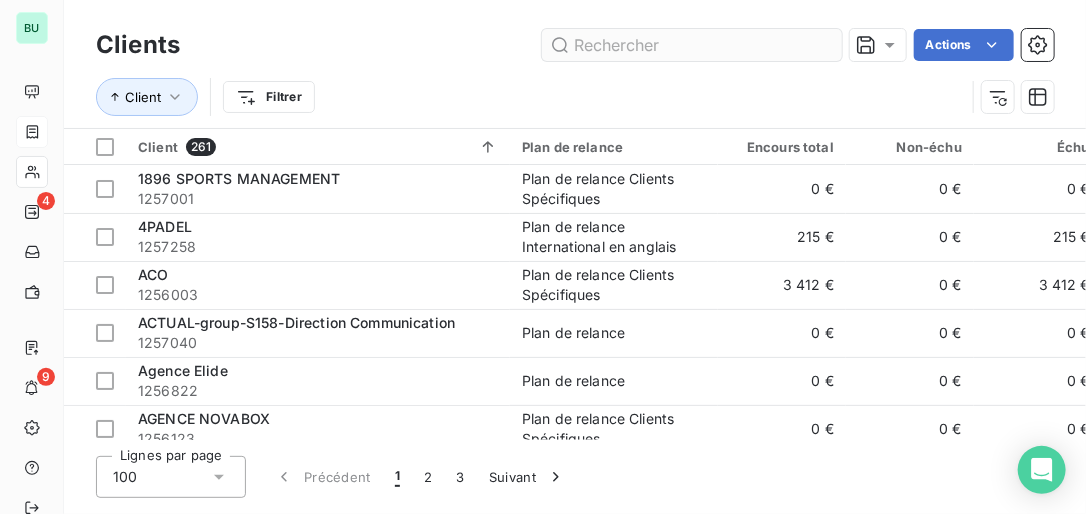 click at bounding box center (692, 45) 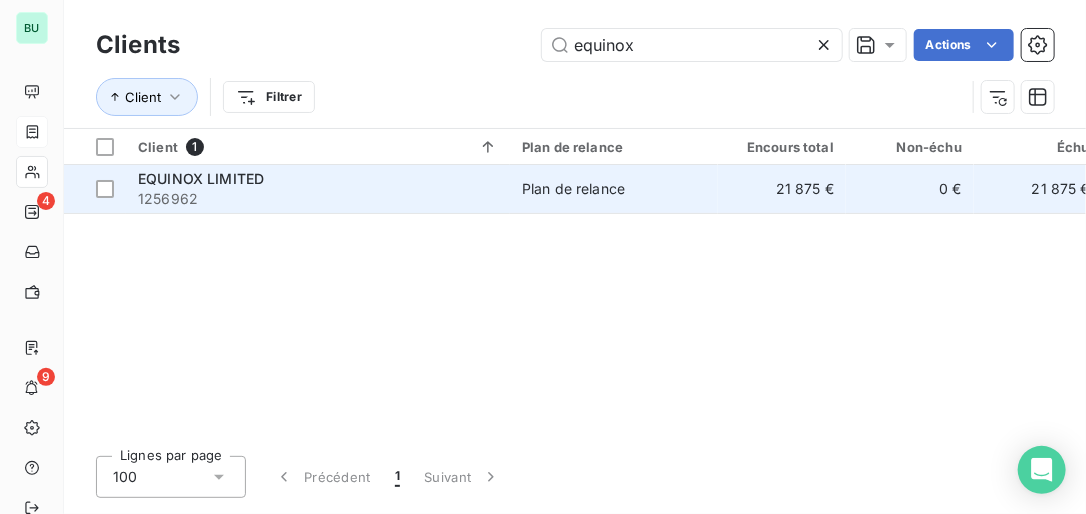 type on "equinox" 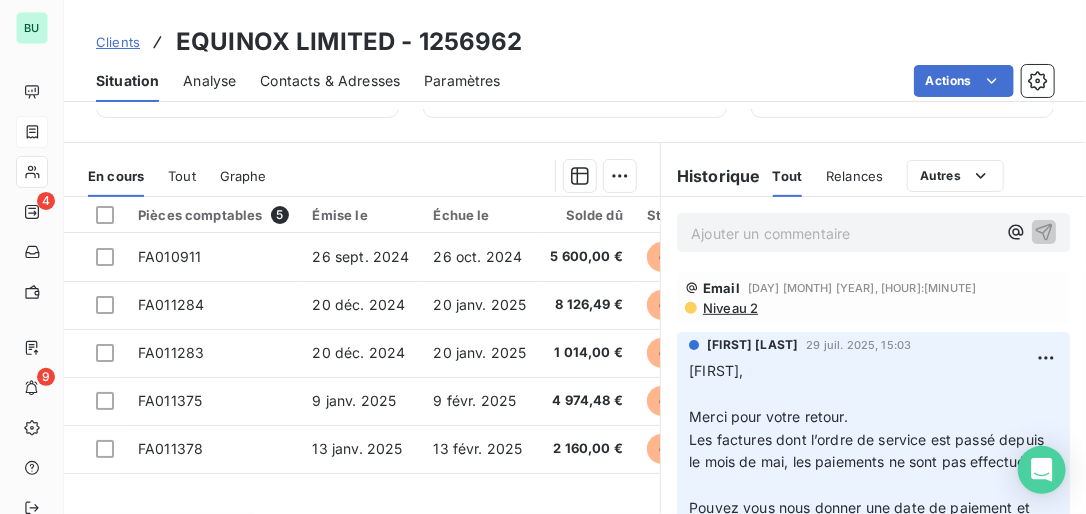 scroll, scrollTop: 320, scrollLeft: 0, axis: vertical 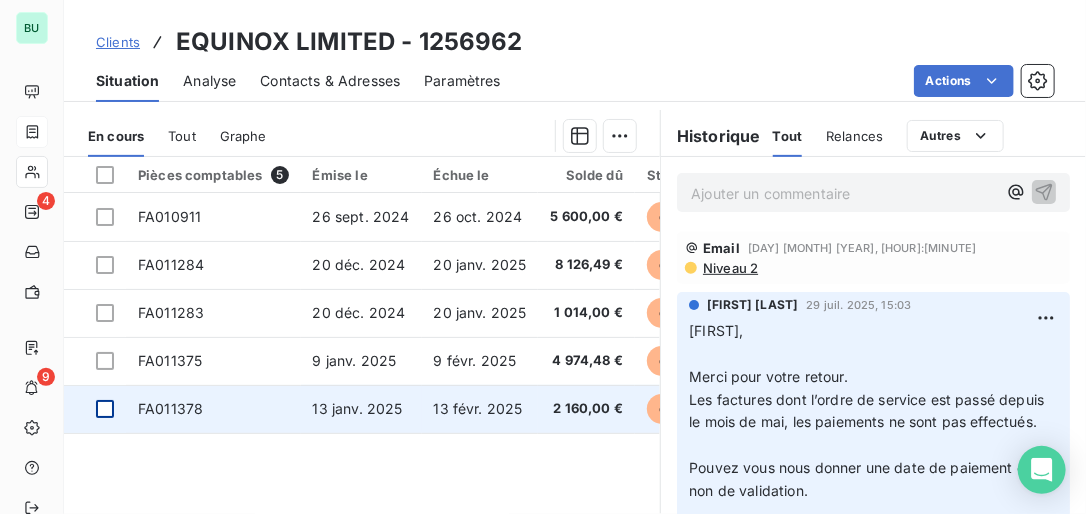 click at bounding box center [105, 409] 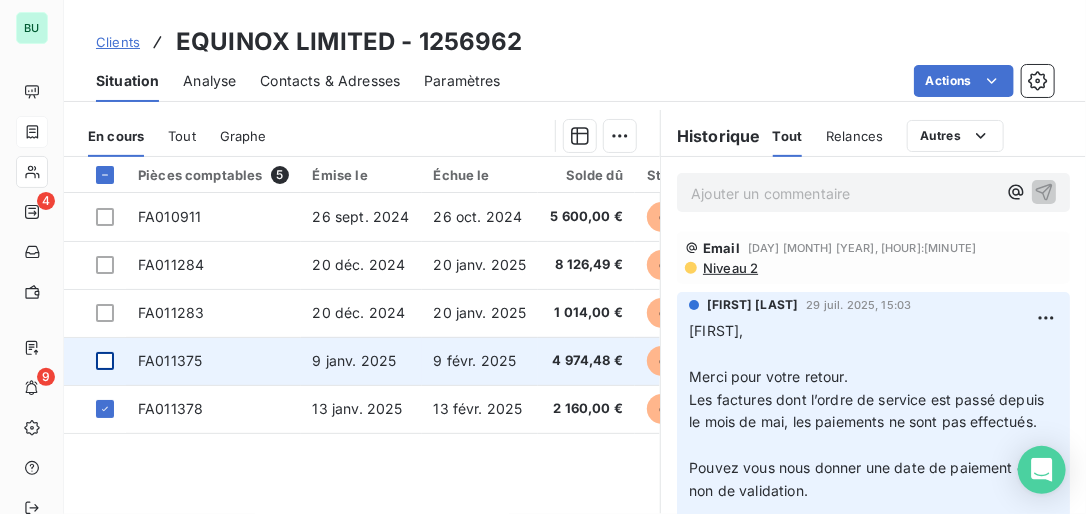 click at bounding box center (105, 361) 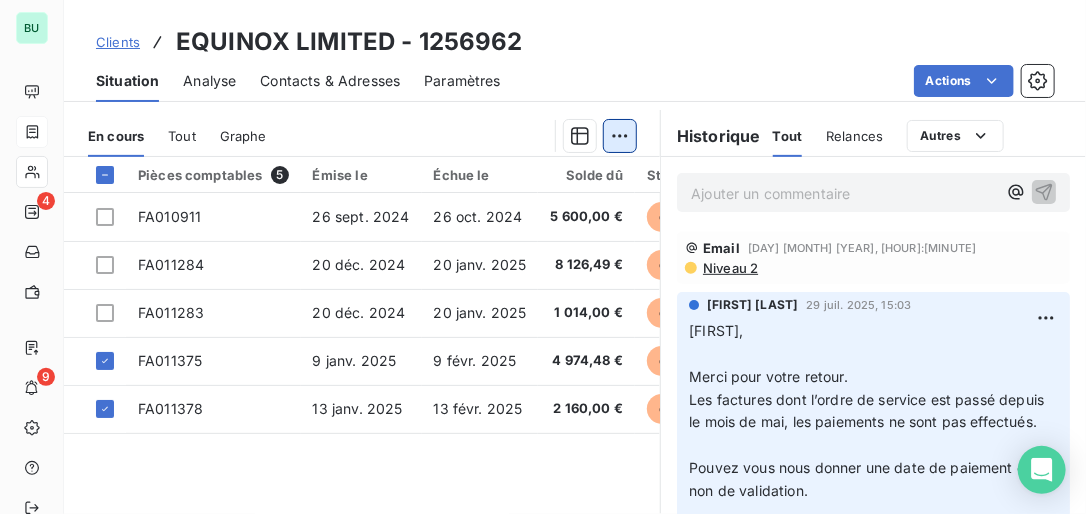 click on "Pièces comptables 5 Émise le Échue le Solde dû Statut Délai   Retard   FA010911 [DAY] [MONTH] [YEAR] [DAY] [MONTH] [YEAR] [AMOUNT] échue [NUMBER] j +[NUMBER] j FA011284 [DAY] [MONTH] [YEAR] [DAY] [MONTH] [YEAR] [AMOUNT] échue [NUMBER] j +[NUMBER] j FA011283 [DAY] [MONTH] [YEAR] [DAY] [MONTH] [YEAR] [AMOUNT] échue [NUMBER] j +[NUMBER] j FA011375 [DAY] [MONTH] [YEAR] [DAY] [MONTH] [YEAR] [AMOUNT] promesse de paiement [NUMBER] j +[NUMBER] j FA011378 [DAY] [MONTH] [YEAR] [DAY] [MONTH] [YEAR] [AMOUNT] promesse de paiement [NUMBER] j +[NUMBER] j Lignes par page [NUMBER] Précédent [NUMBER] Suivant Historique Tout Relances Commentaires Portail client Tout Relances Autres Ajouter un commentaire ﻿ Email [DAY] [MONTH] [YEAR], [HOUR]:[MINUTE] Niveau [NUMBER] [FIRST]," at bounding box center (543, 257) 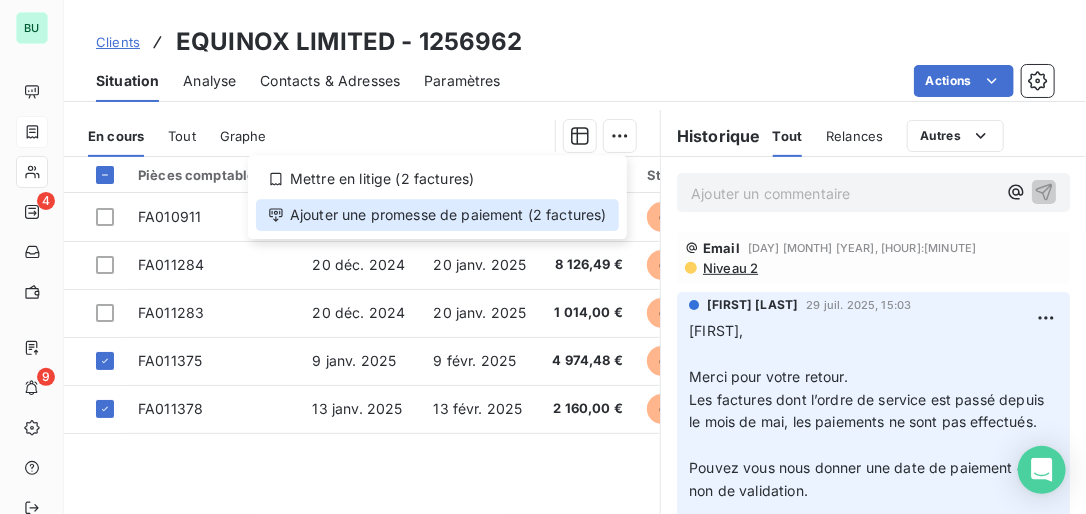 click on "Ajouter une promesse de paiement (2 factures)" at bounding box center [437, 215] 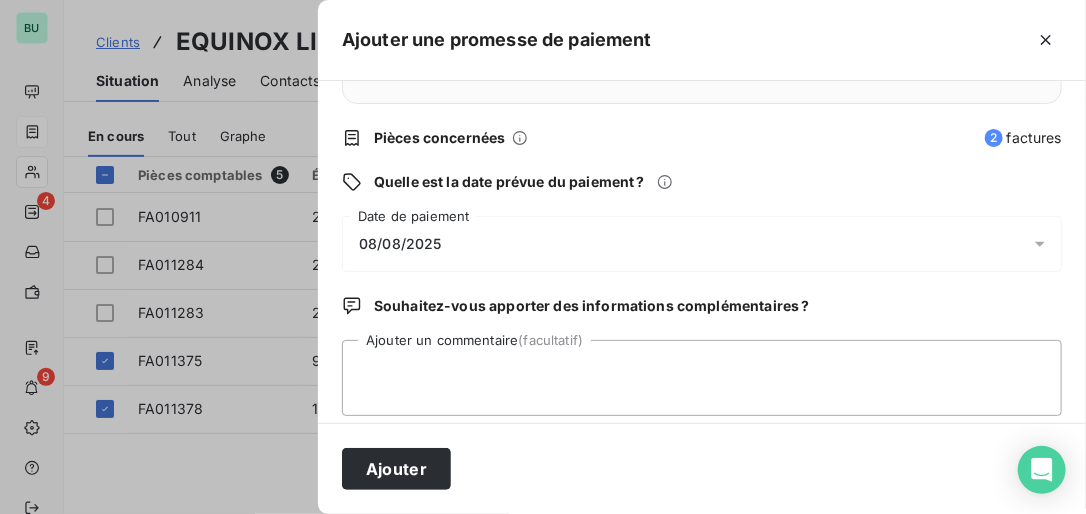 scroll, scrollTop: 247, scrollLeft: 0, axis: vertical 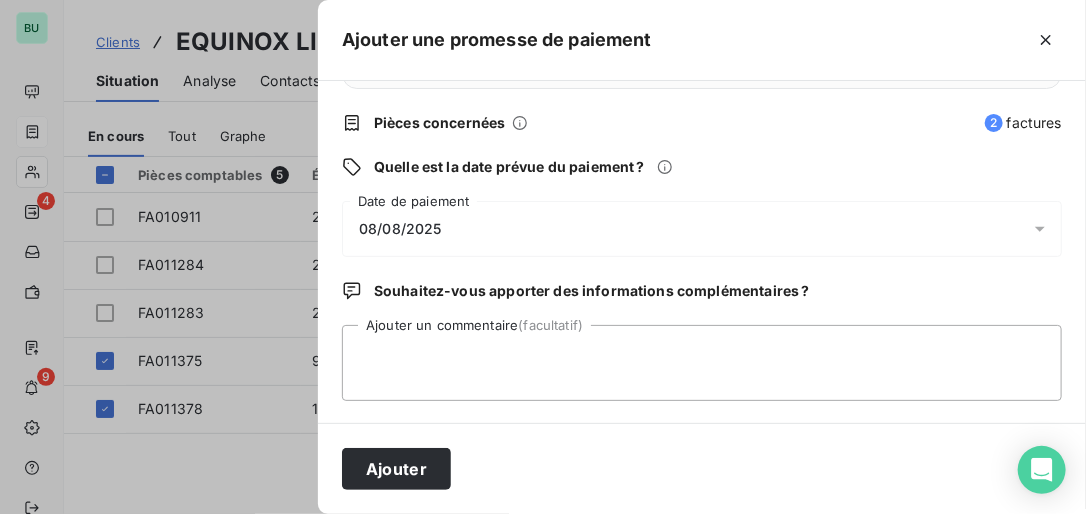 click on "08/08/2025" at bounding box center (400, 229) 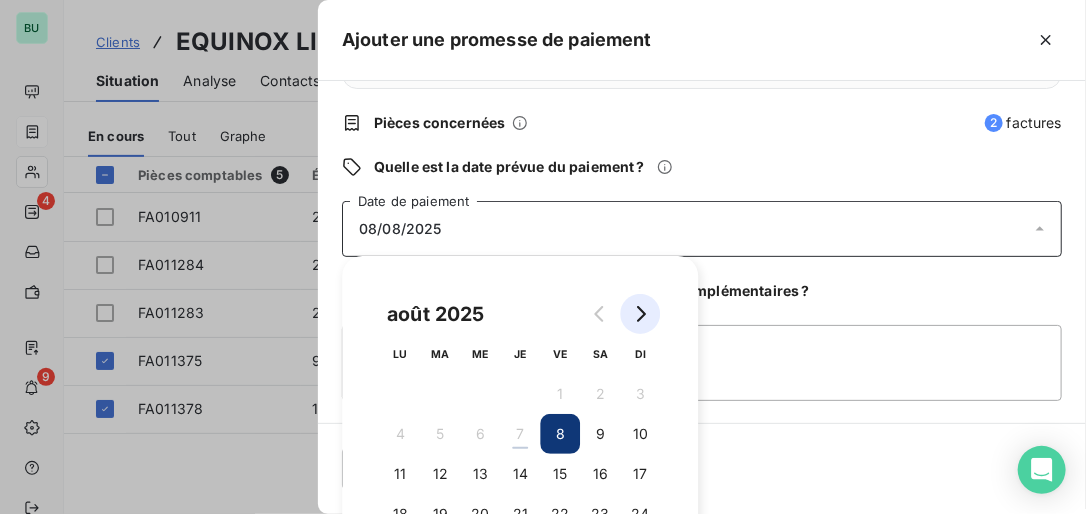 click 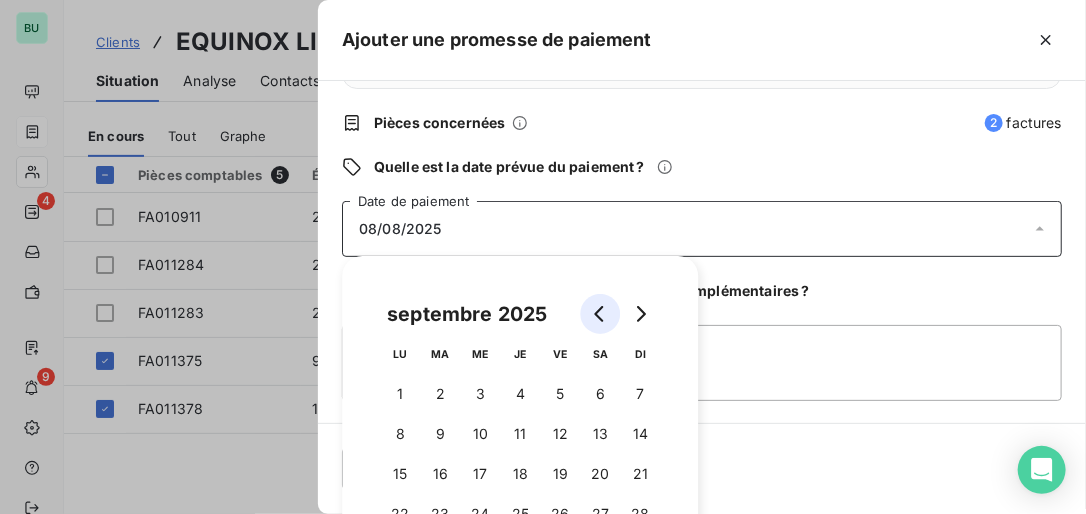 click 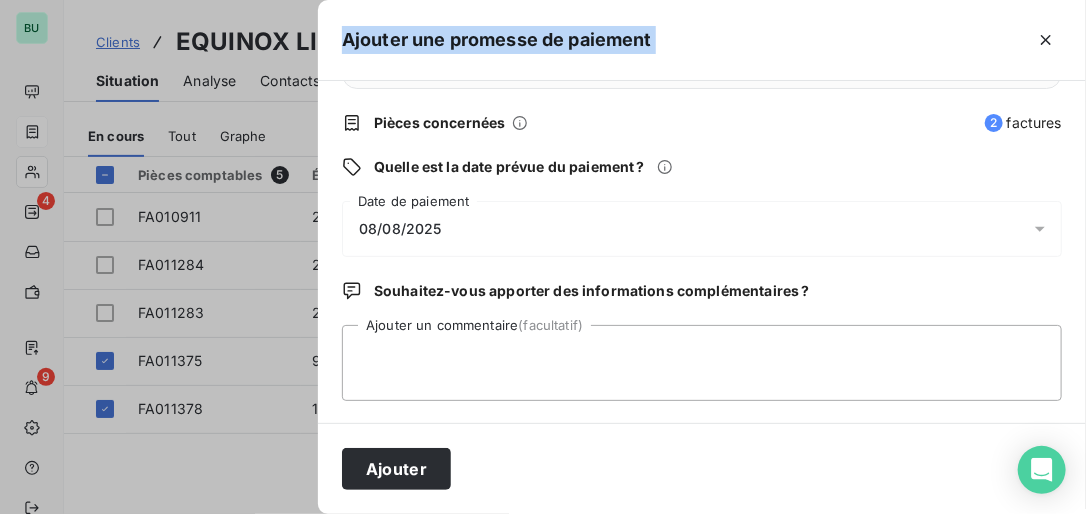 drag, startPoint x: 748, startPoint y: 33, endPoint x: 732, endPoint y: -60, distance: 94.36631 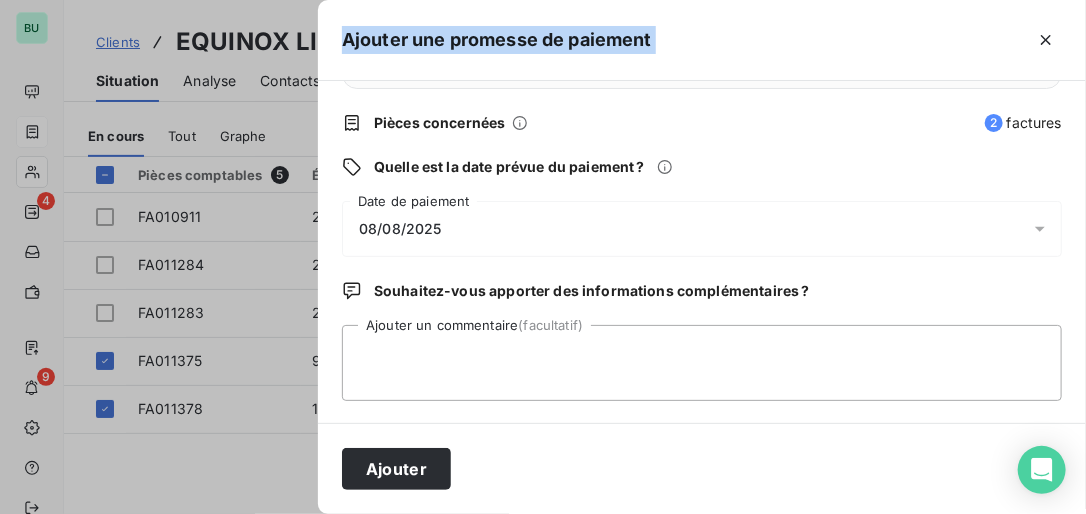 click at bounding box center [543, 257] 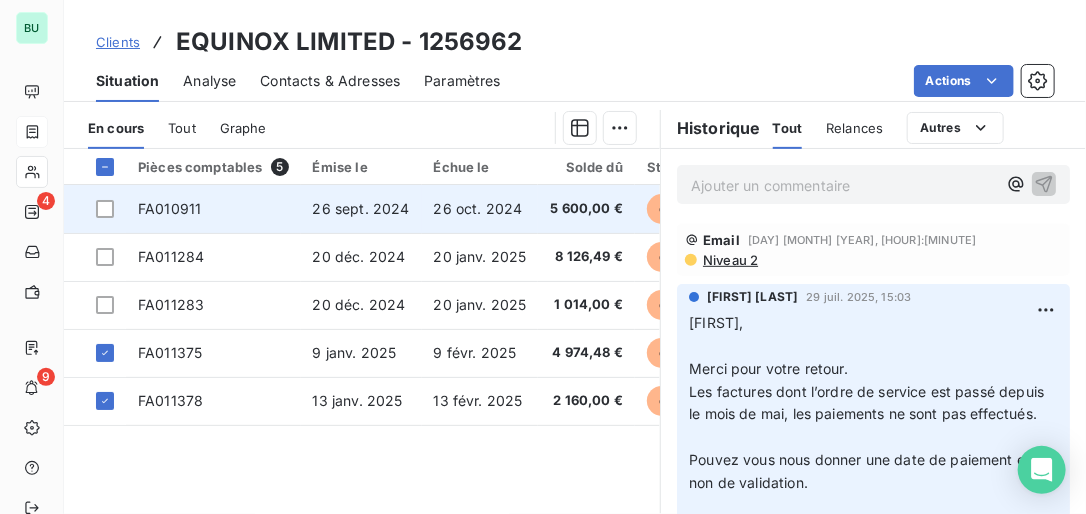 scroll, scrollTop: 328, scrollLeft: 0, axis: vertical 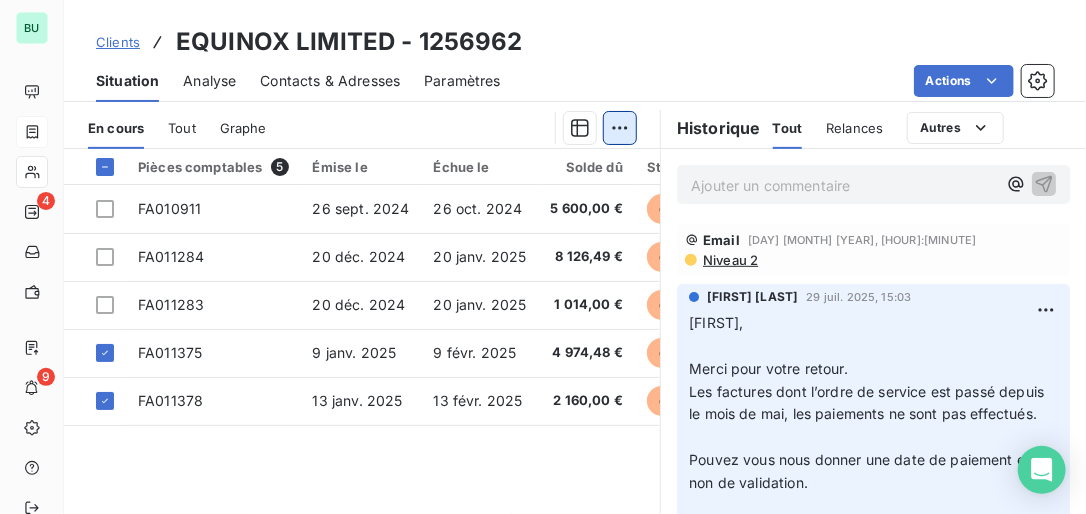 click on "Pièces comptables 5 Émise le Échue le Solde dû Statut Délai   Retard   FA010911 [DAY] [MONTH] [YEAR] [DAY] [MONTH] [YEAR] [AMOUNT] échue [NUMBER] j +[NUMBER] j FA011284 [DAY] [MONTH] [YEAR] [DAY] [MONTH] [YEAR] [AMOUNT] échue [NUMBER] j +[NUMBER] j FA011283 [DAY] [MONTH] [YEAR] [DAY] [MONTH] [YEAR] [AMOUNT] échue [NUMBER] j +[NUMBER] j FA011375 [DAY] [MONTH] [YEAR] [DAY] [MONTH] [YEAR] [AMOUNT] promesse de paiement [NUMBER] j +[NUMBER] j FA011378 [DAY] [MONTH] [YEAR] [DAY] [MONTH] [YEAR] [AMOUNT] promesse de paiement [NUMBER] j +[NUMBER] j Lignes par page [NUMBER] Précédent [NUMBER] Suivant Historique Tout Relances Commentaires Portail client Tout Relances Autres Ajouter un commentaire ﻿ Email [DAY] [MONTH] [YEAR], [HOUR]:[MINUTE] Niveau [NUMBER] [FIRST]," at bounding box center [543, 257] 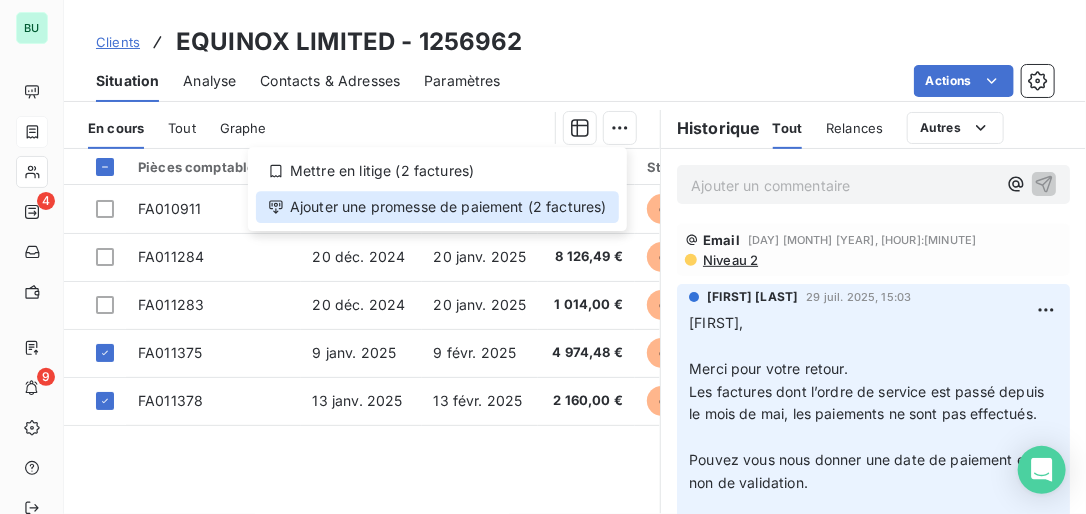click on "Ajouter une promesse de paiement (2 factures)" at bounding box center (437, 207) 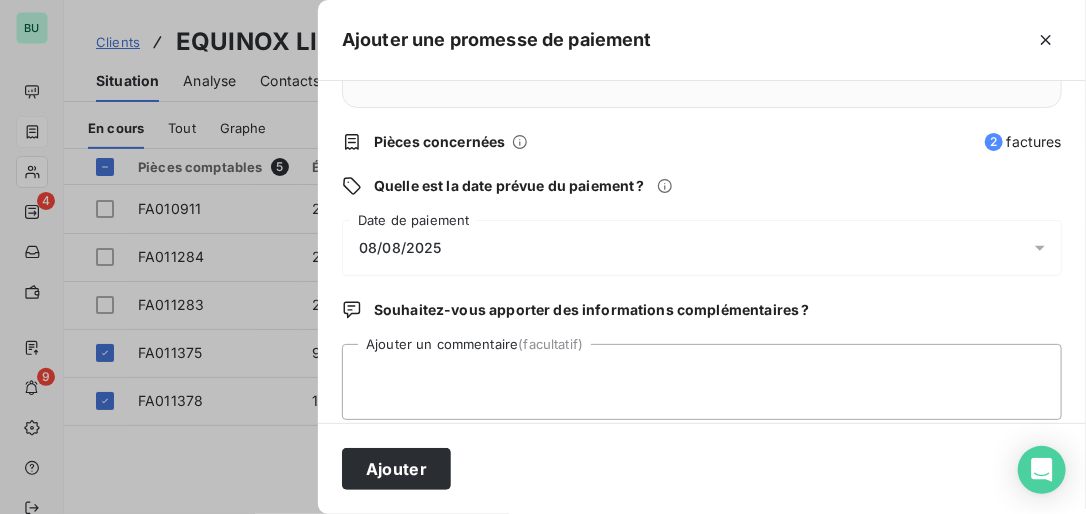 scroll, scrollTop: 247, scrollLeft: 0, axis: vertical 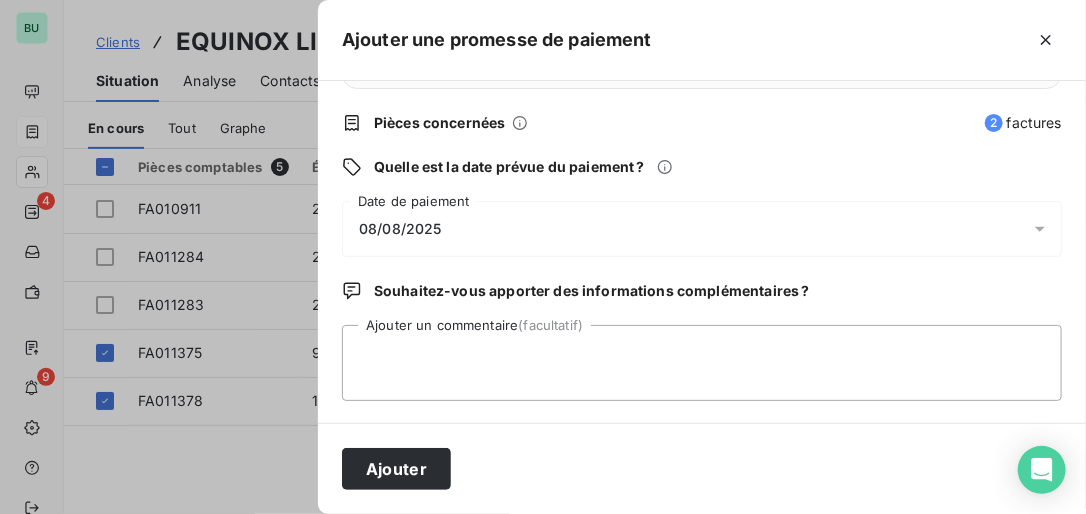 click on "08/08/2025" at bounding box center (400, 229) 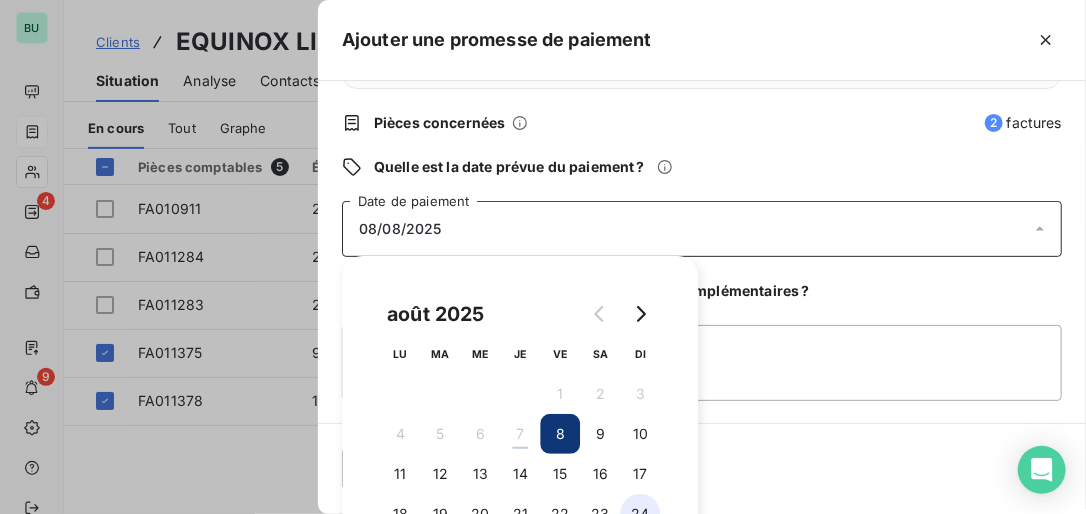 click on "24" at bounding box center (640, 514) 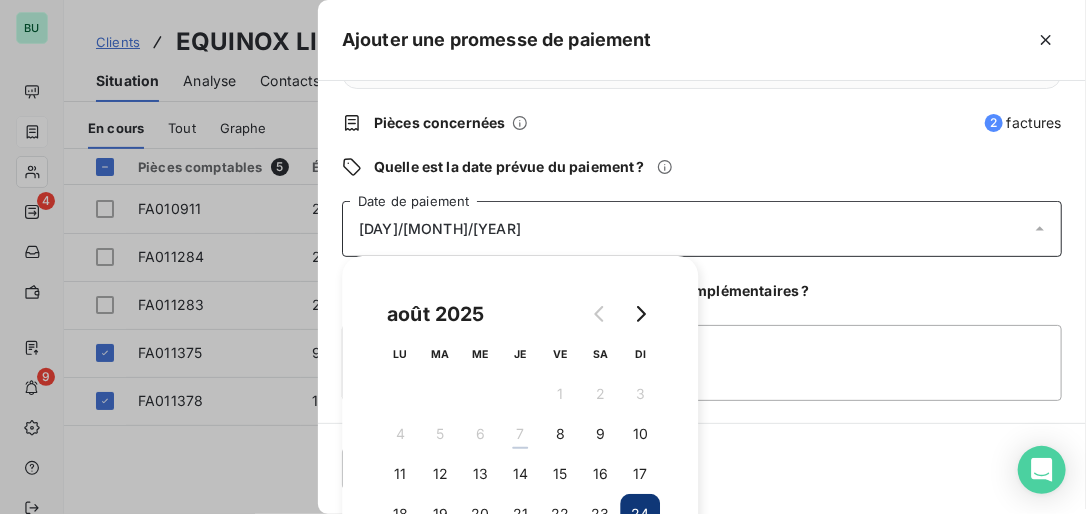 click on "[DAY]/[MONTH]/[YEAR]" at bounding box center [702, 229] 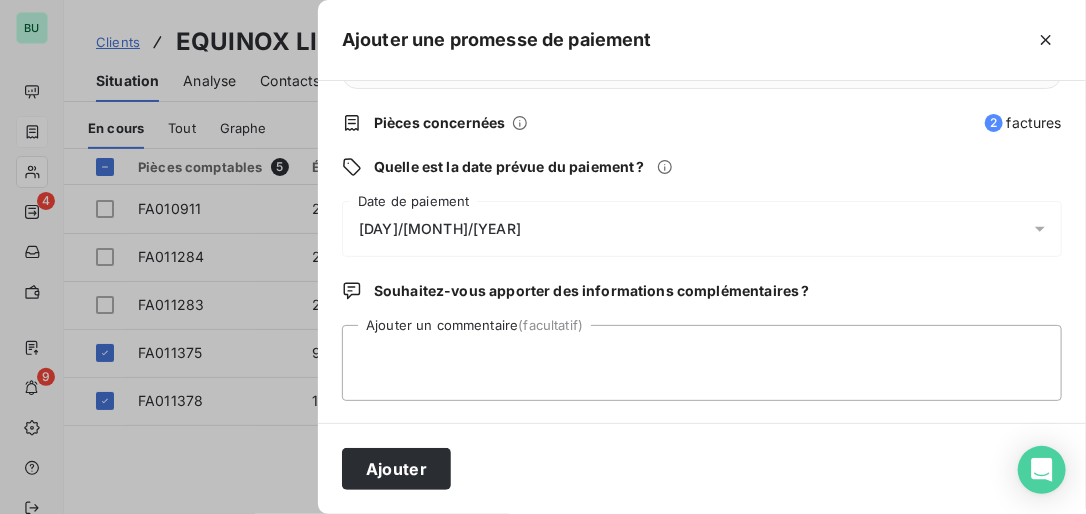 click on "[DAY]/[MONTH]/[YEAR]" at bounding box center [440, 229] 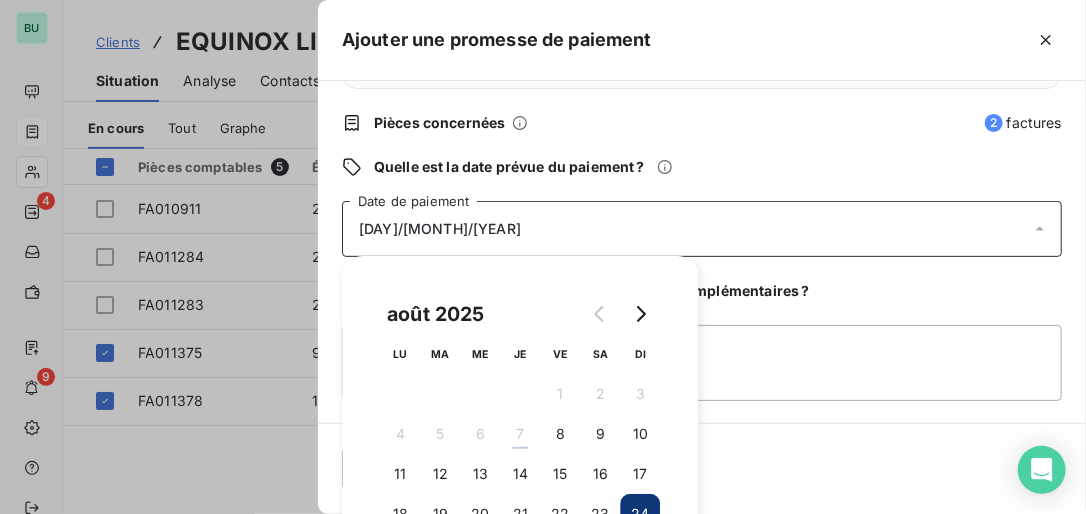 click on "[DAY]/[MONTH]/[YEAR]" at bounding box center (440, 229) 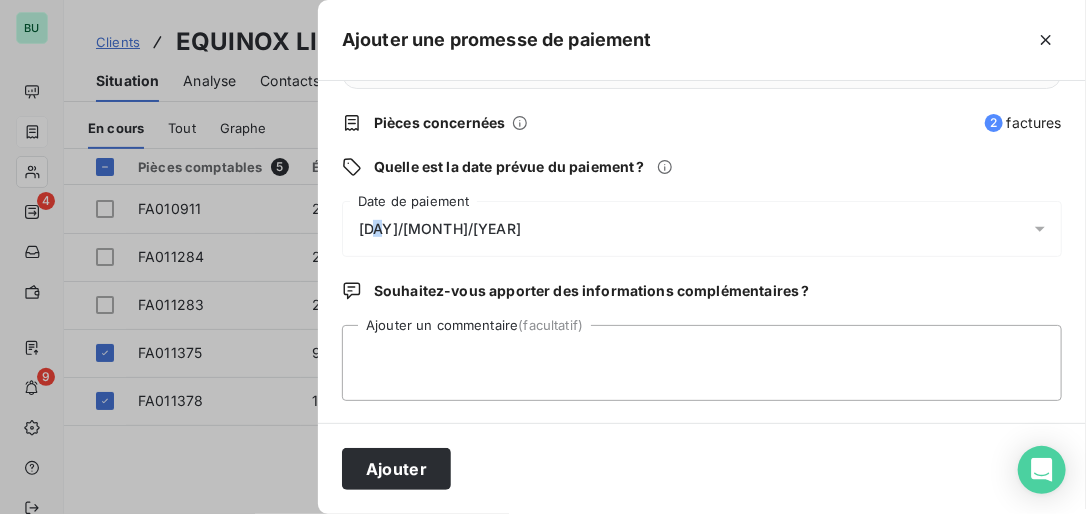 click on "[DAY]/[MONTH]/[YEAR]" at bounding box center (440, 229) 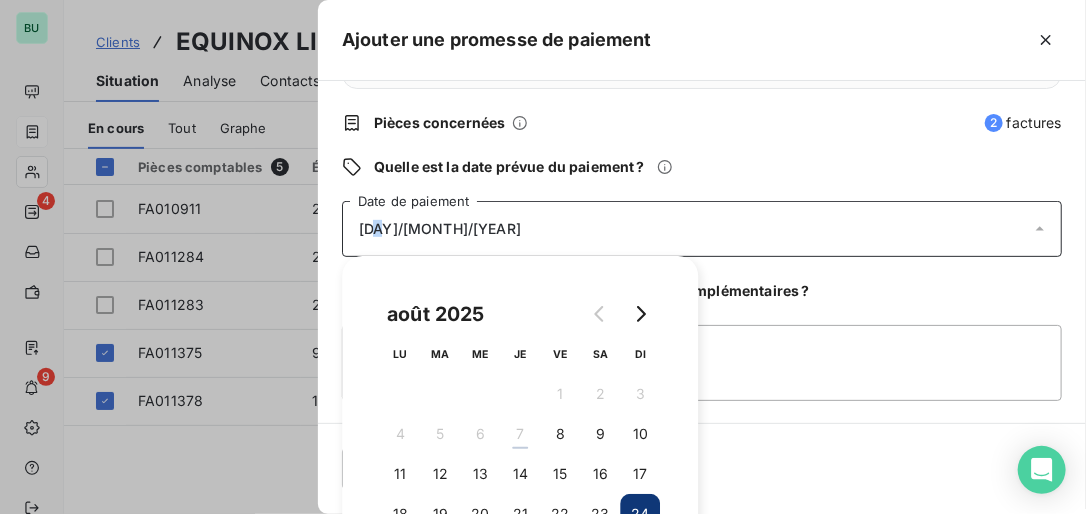 click on "24" at bounding box center (640, 514) 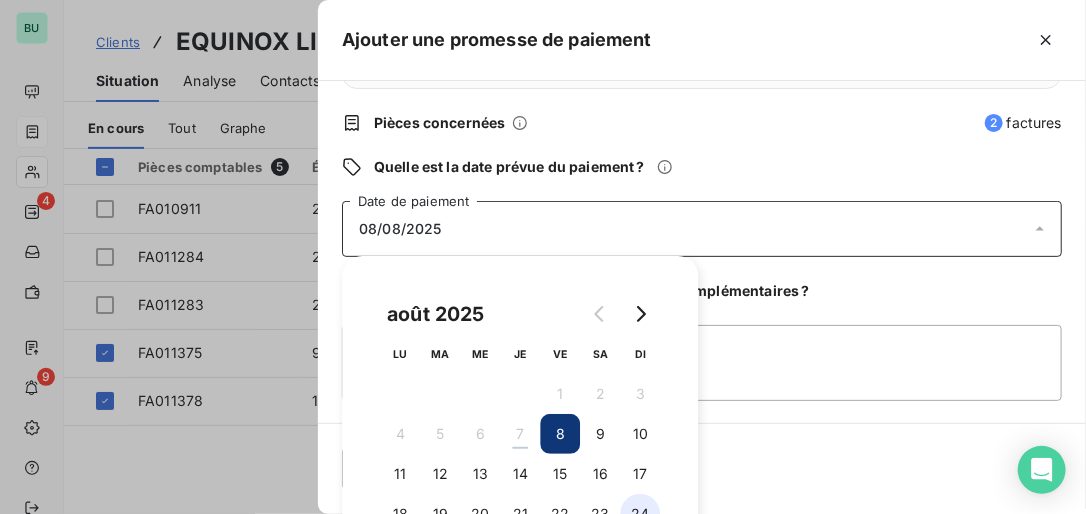 click on "24" at bounding box center [640, 514] 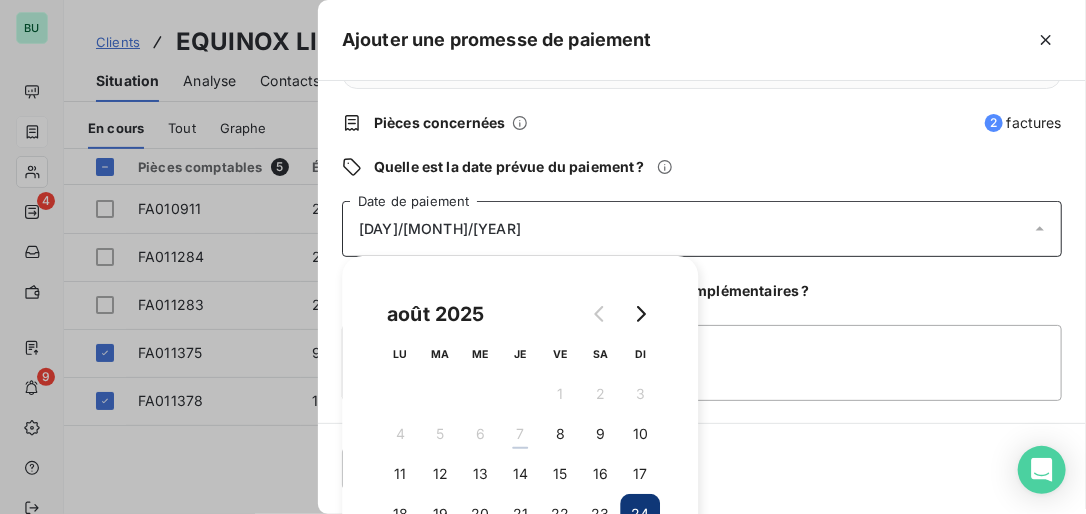 click on "Ajouter" at bounding box center (702, 468) 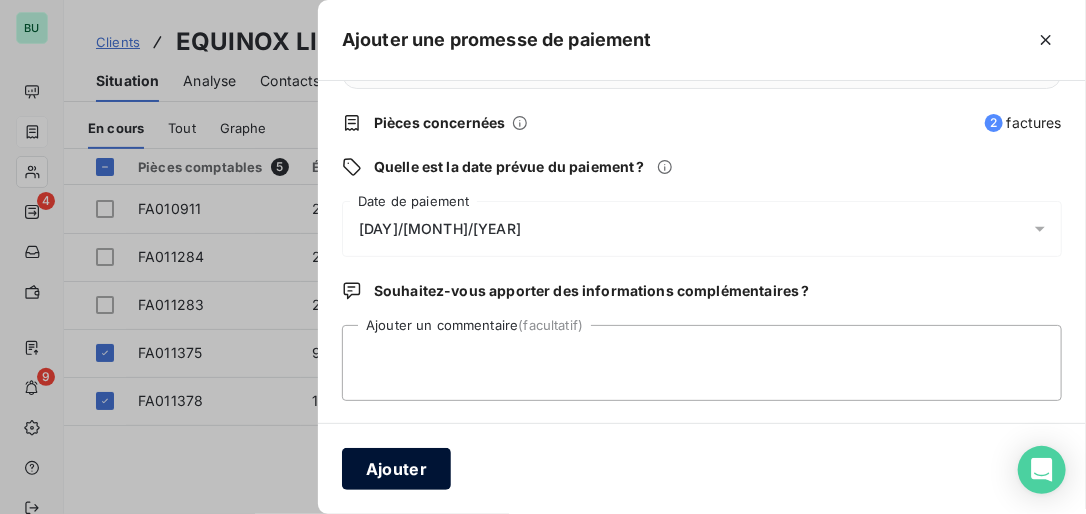 click on "Ajouter" at bounding box center (396, 469) 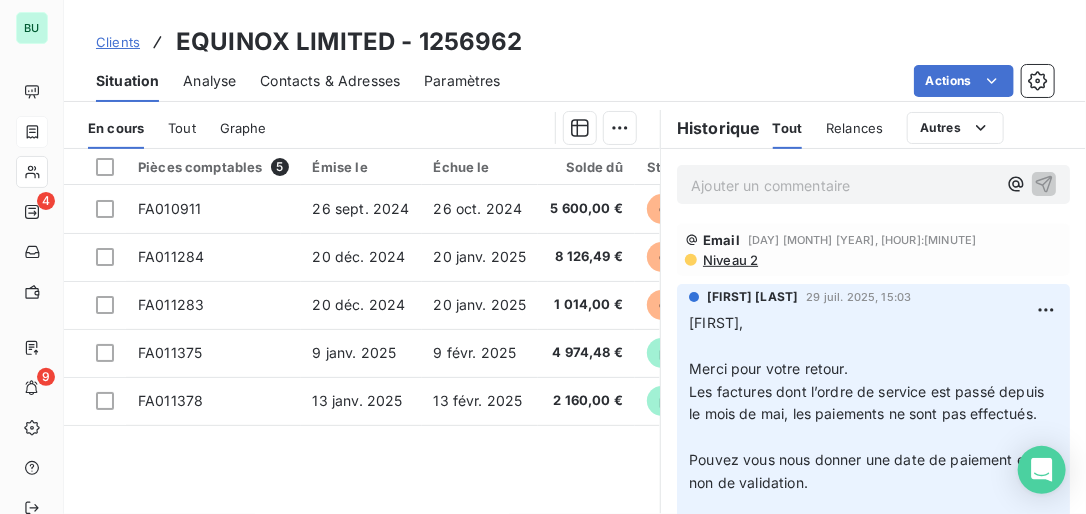 click on "Ajouter un commentaire ﻿" at bounding box center [843, 185] 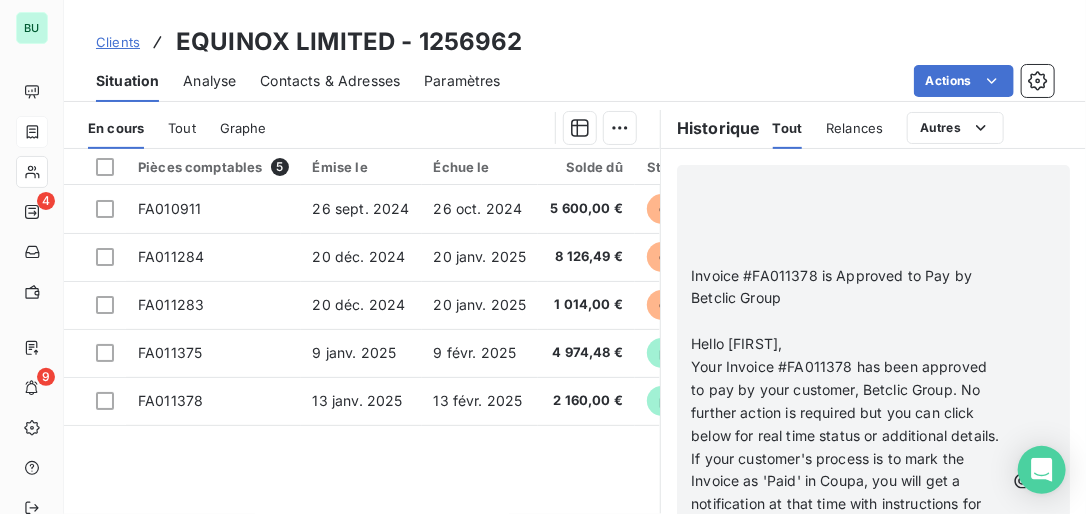 click 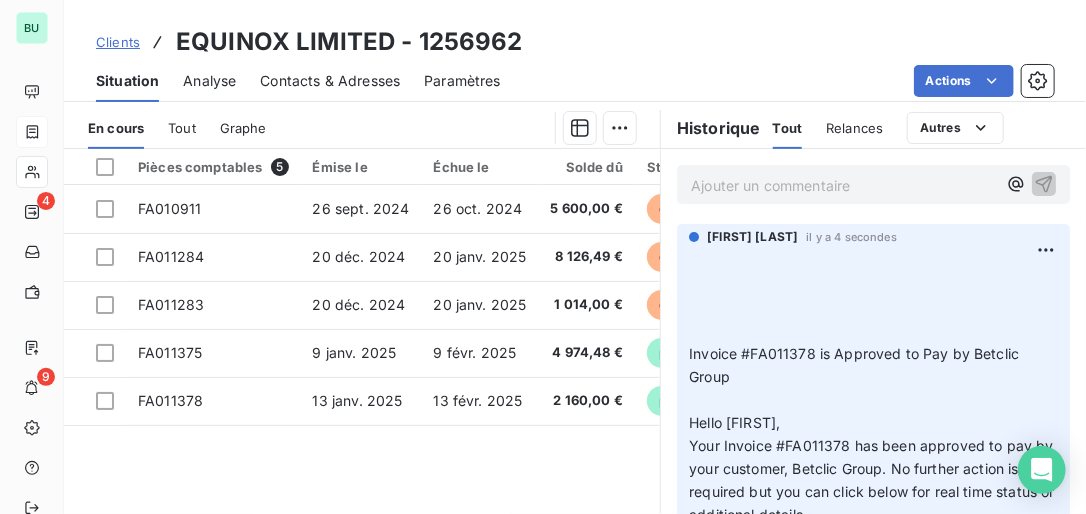 click on "Pièces comptables 5 Émise le Échue le Solde dû Statut Délai   Retard   FA010911 [DAY] [MONTH] [YEAR] [DAY] [MONTH] [YEAR] [AMOUNT] échue [NUMBER] j +[NUMBER] j FA011284 [DAY] [MONTH] [YEAR] [DAY] [MONTH] [YEAR] [AMOUNT] échue [NUMBER] j +[NUMBER] j FA011283 [DAY] [MONTH] [YEAR] [DAY] [MONTH] [YEAR] [AMOUNT] échue [NUMBER] j +[NUMBER] j FA011375 [DAY] [MONTH] [YEAR] [DAY] [MONTH] [YEAR] [AMOUNT] promesse de paiement [NUMBER] j +[NUMBER] j FA011378 [DAY] [MONTH] [YEAR] [DAY] [MONTH] [YEAR] [AMOUNT] promesse de paiement [NUMBER] j +[NUMBER] j" at bounding box center [362, 341] 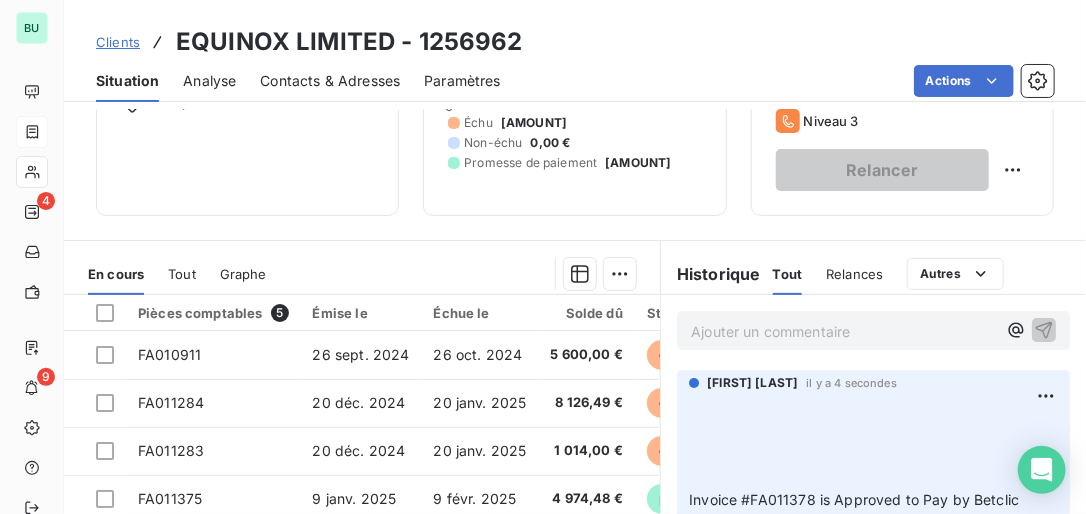 scroll, scrollTop: 0, scrollLeft: 0, axis: both 